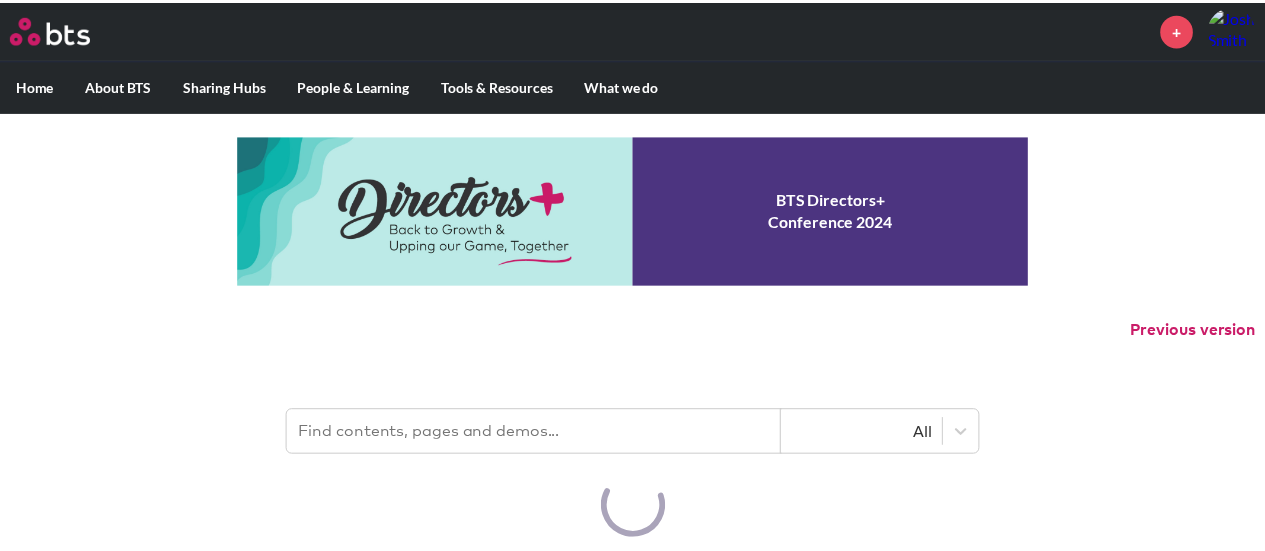 scroll, scrollTop: 0, scrollLeft: 0, axis: both 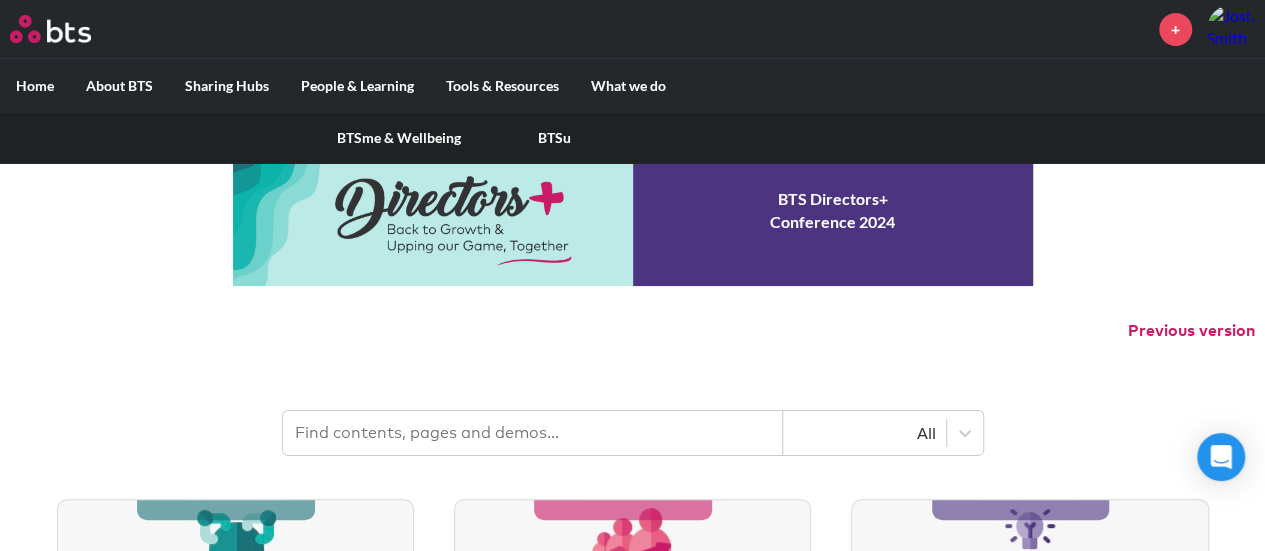 click on "People & Learning" at bounding box center (357, 86) 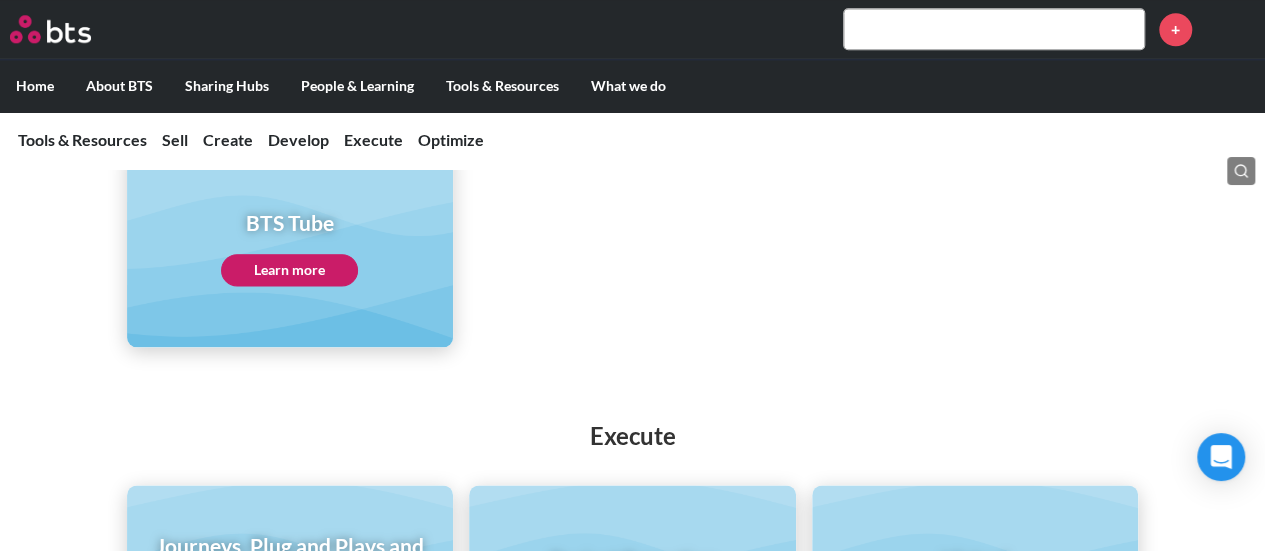 scroll, scrollTop: 1107, scrollLeft: 0, axis: vertical 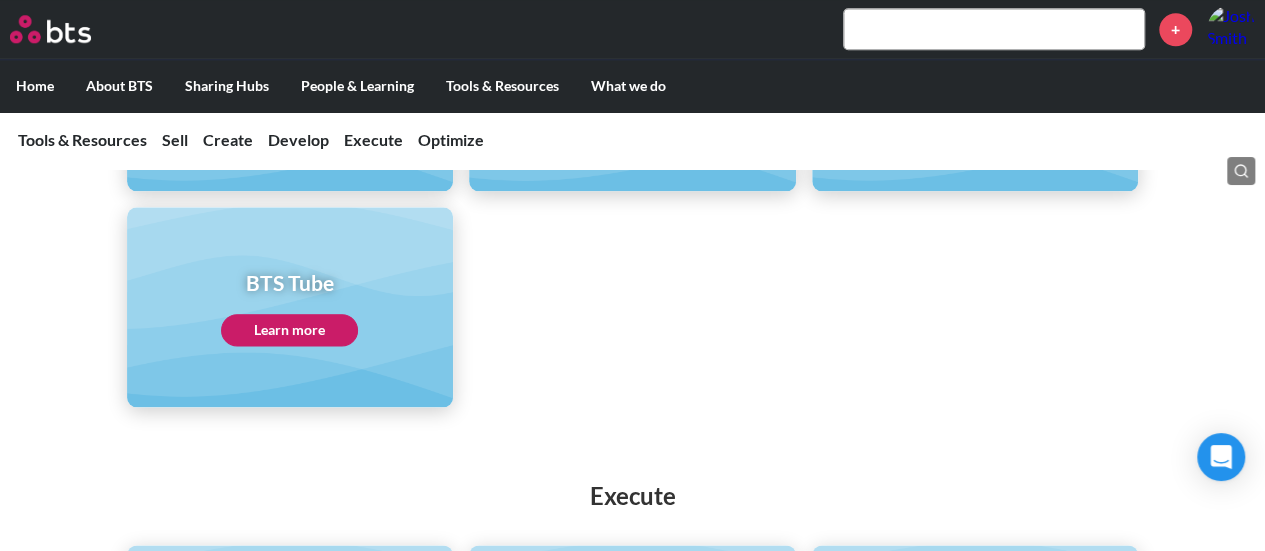 click on "Learn more" at bounding box center (289, 330) 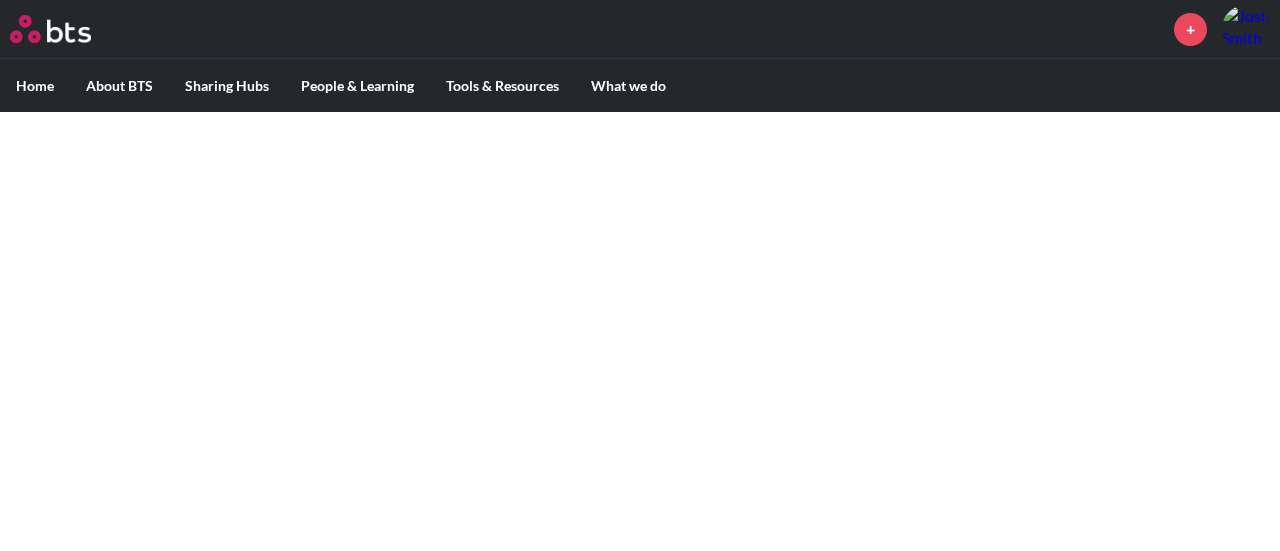 scroll, scrollTop: 0, scrollLeft: 0, axis: both 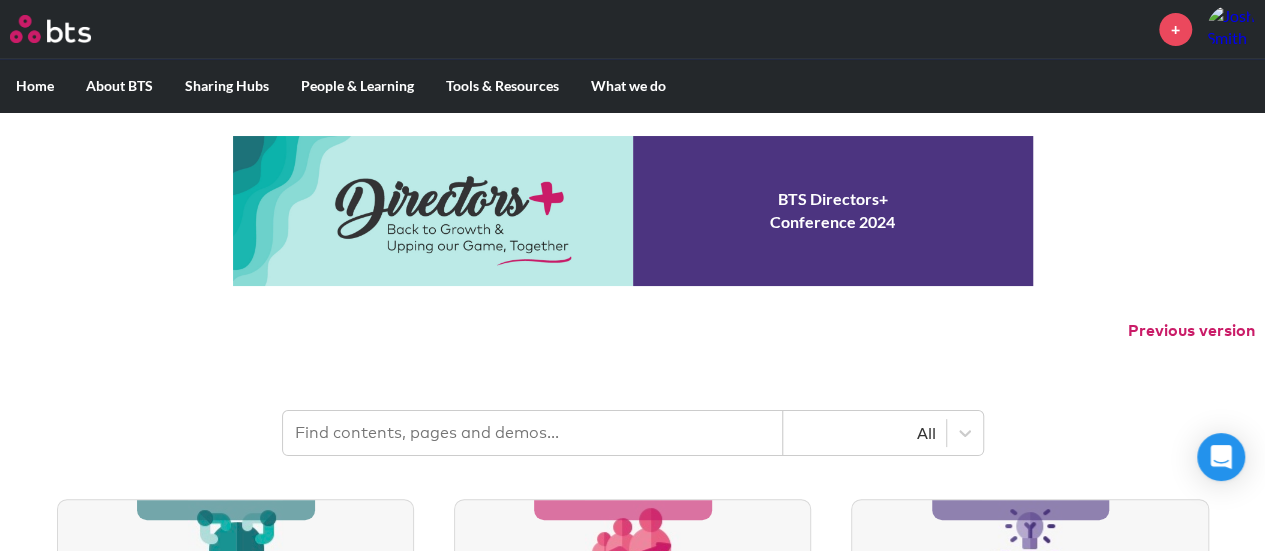 click at bounding box center (533, 433) 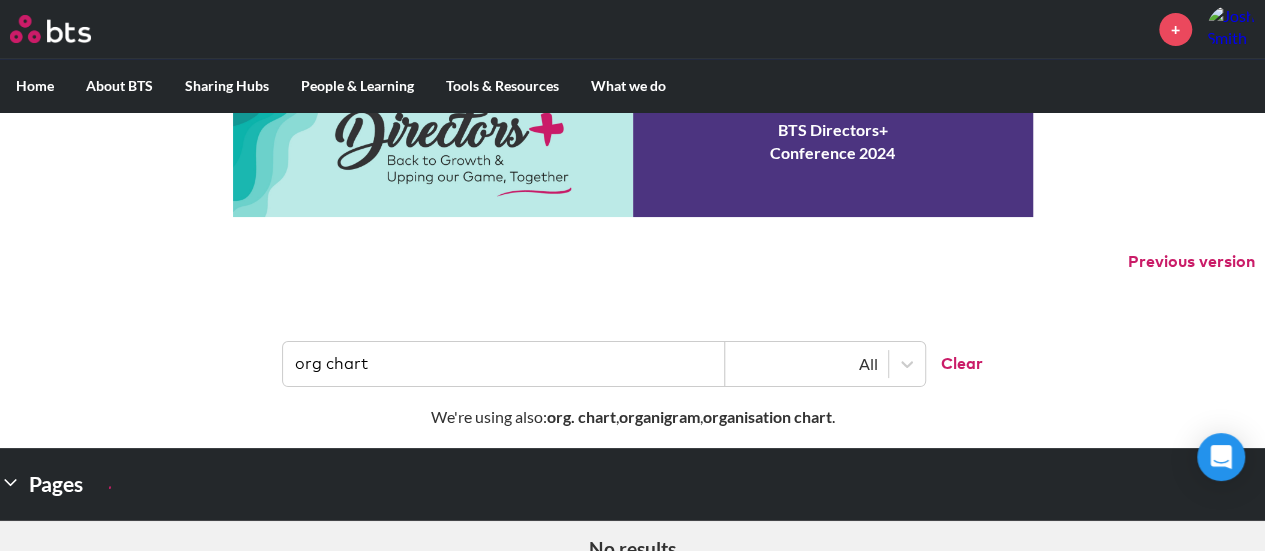 scroll, scrollTop: 0, scrollLeft: 0, axis: both 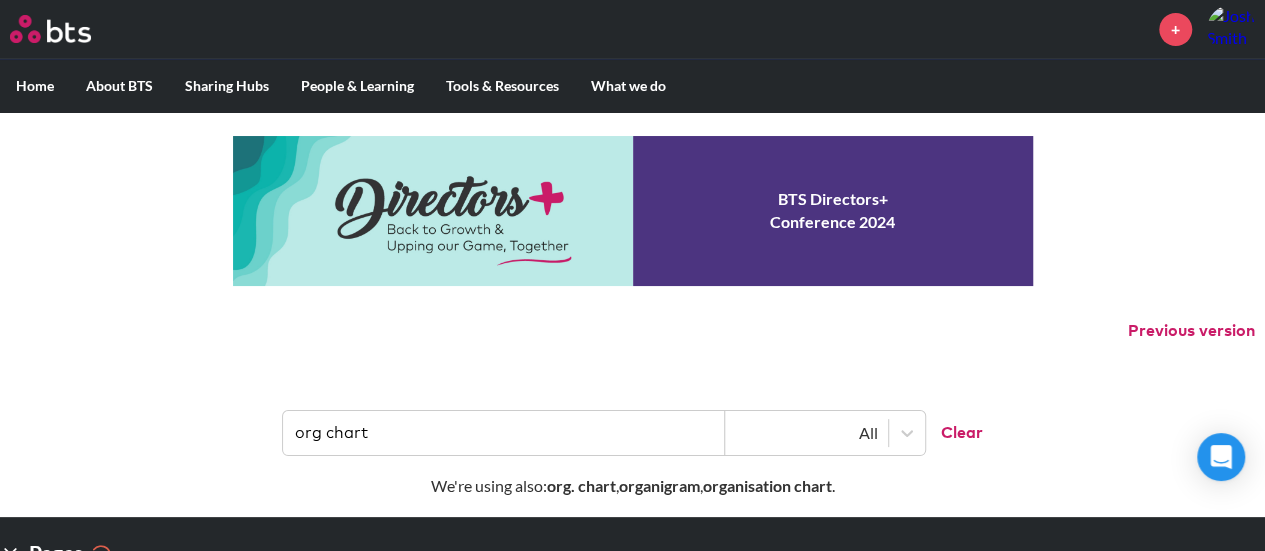 click on "org chart" at bounding box center [504, 433] 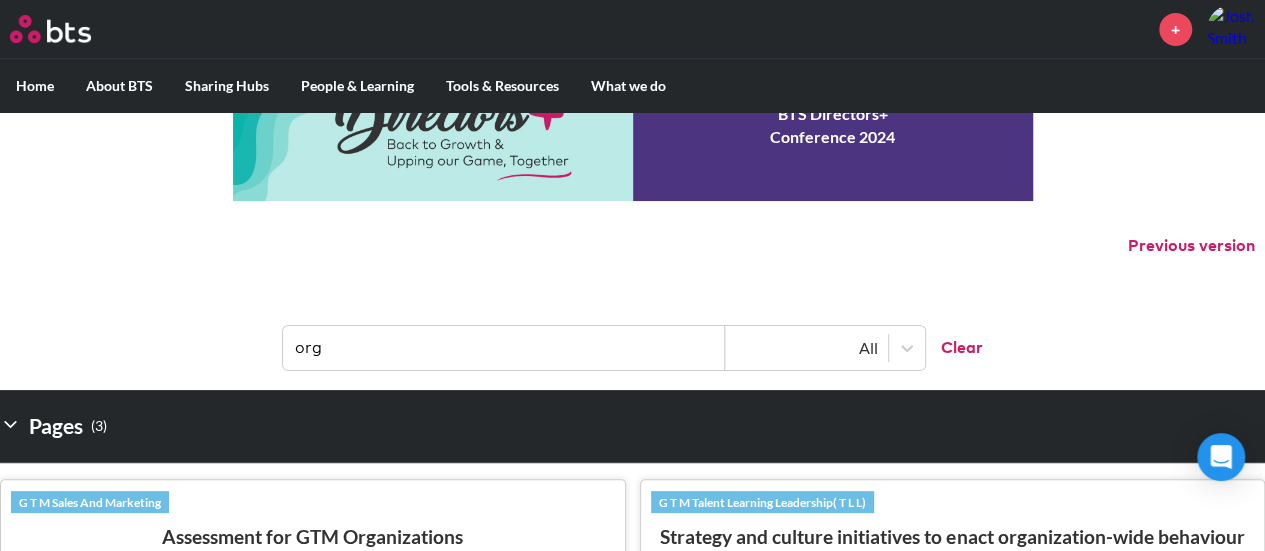 scroll, scrollTop: 0, scrollLeft: 0, axis: both 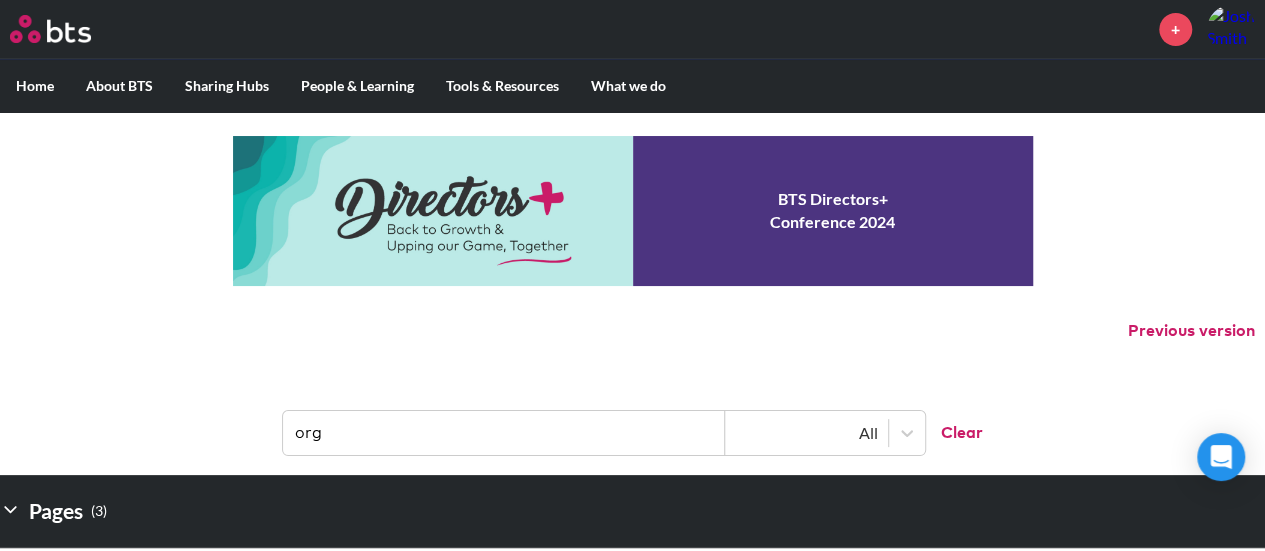 click on "org" at bounding box center [504, 433] 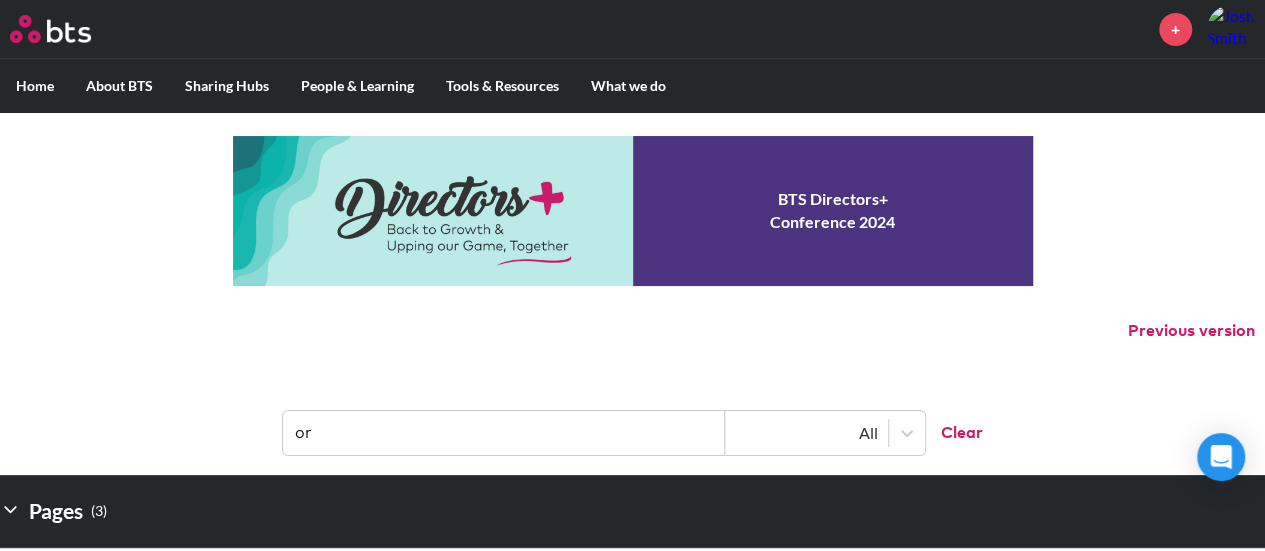 type on "o" 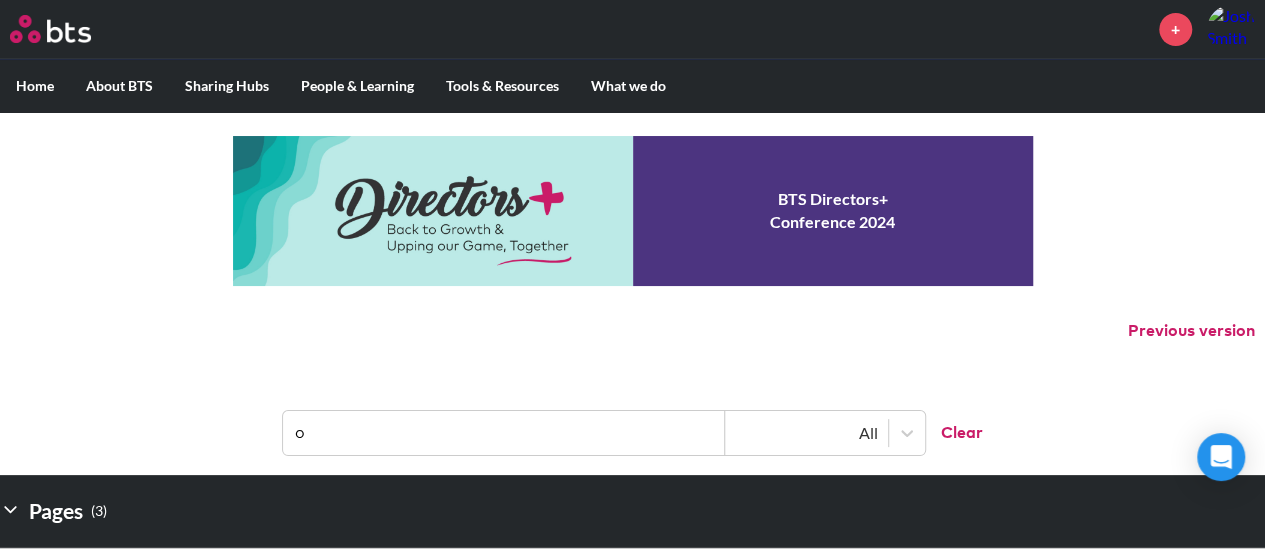 type 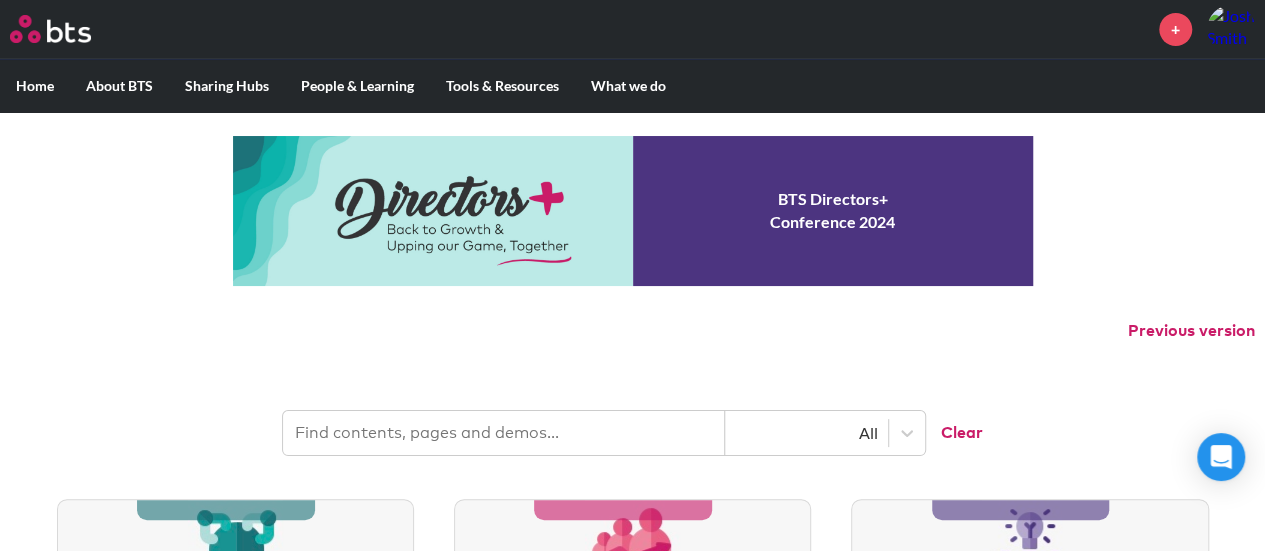 click on "All" at bounding box center [825, 433] 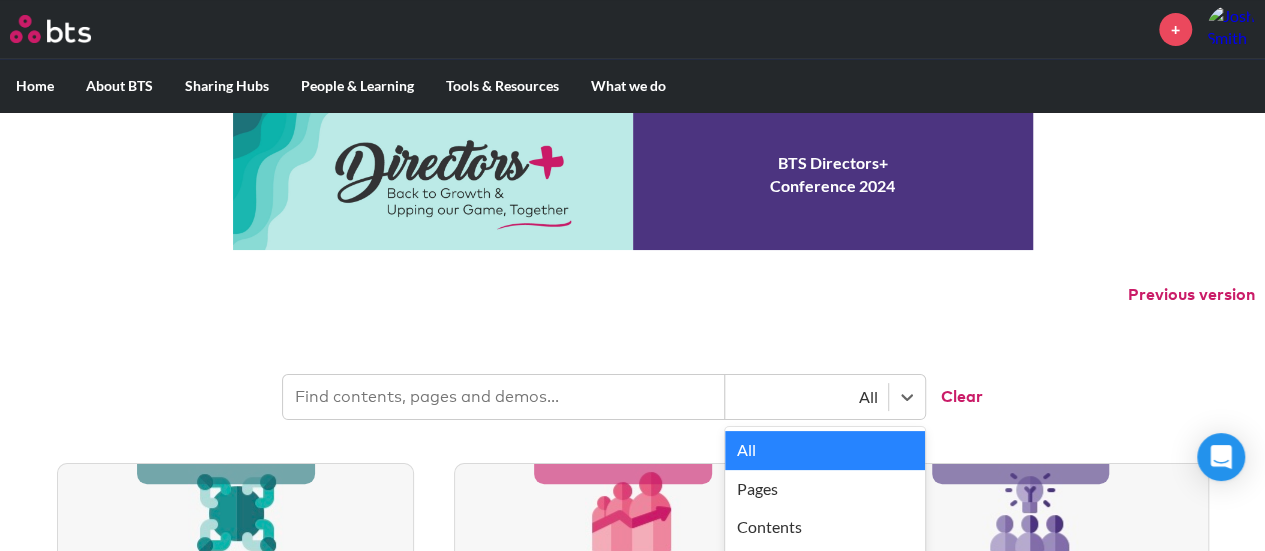 scroll, scrollTop: 81, scrollLeft: 0, axis: vertical 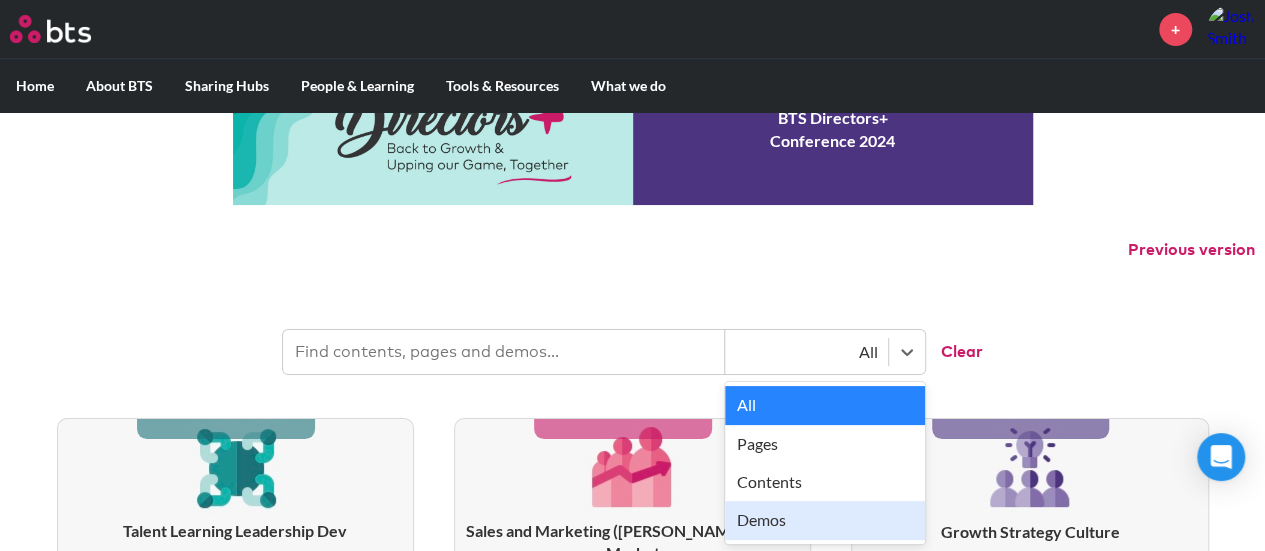 click on "Talent Learning Leadership Dev Equip people as fast as possible with the required core skills and mindsets to do their best work for the organisation : Strategy and culture initiatives to enact organisation-wide behaviour change Team effectiveness Democratised and personalized learning at scale Rapid onboarding and time to effectiveness Learning and Leadership Development Advisory Advance the leadership culture and capability at every level, to drive the strategic outcomes of the business : Executive Development Mid-Level Leader High Potential Assessment and Development Leadership Fundamentals / Core Leadership Making Leadership Expectations Real and Impactful Accurately & Fairly Identify People for Hire, Selection & Promotion : Succession Assessment and Accelerating Readiness Talent Strategy Brand-building candidate experiences that attract and select CEO and C-level Succession, Transition and Advisory Sales and Marketing (SAM) Go-to-Market Drive revenue and profitability through GTM effectiveness : : : : :" 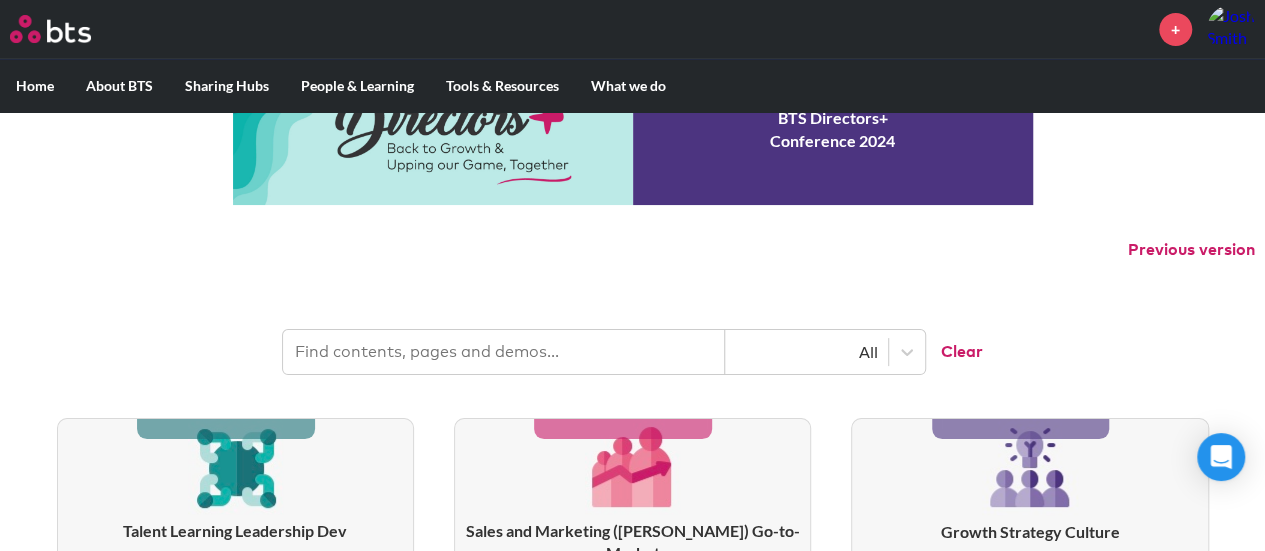 scroll, scrollTop: 151, scrollLeft: 0, axis: vertical 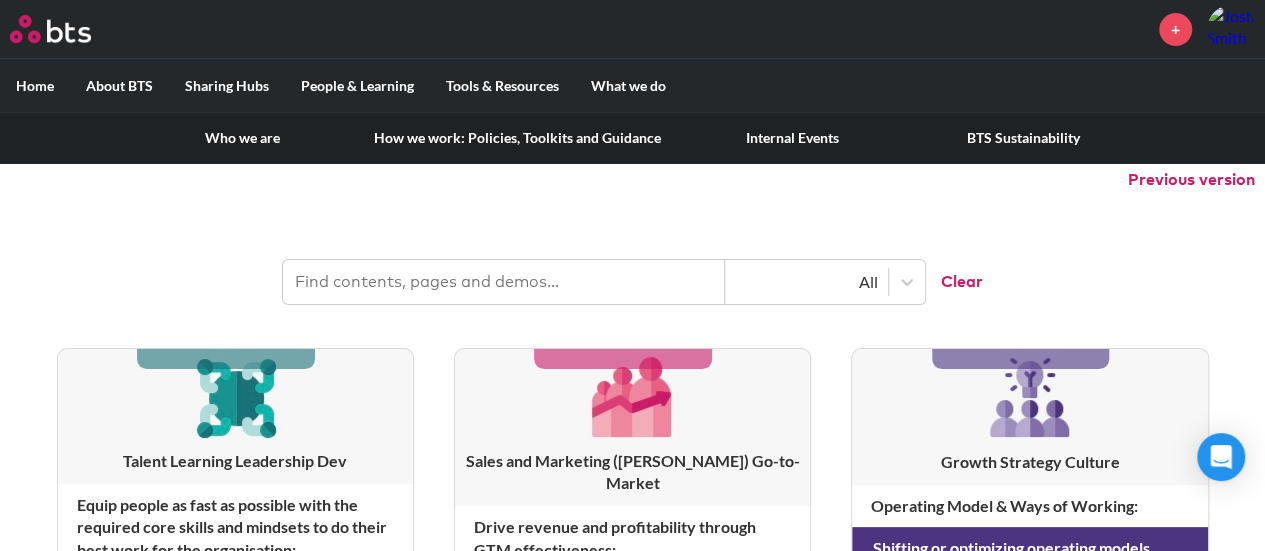 click on "About BTS" at bounding box center (119, 86) 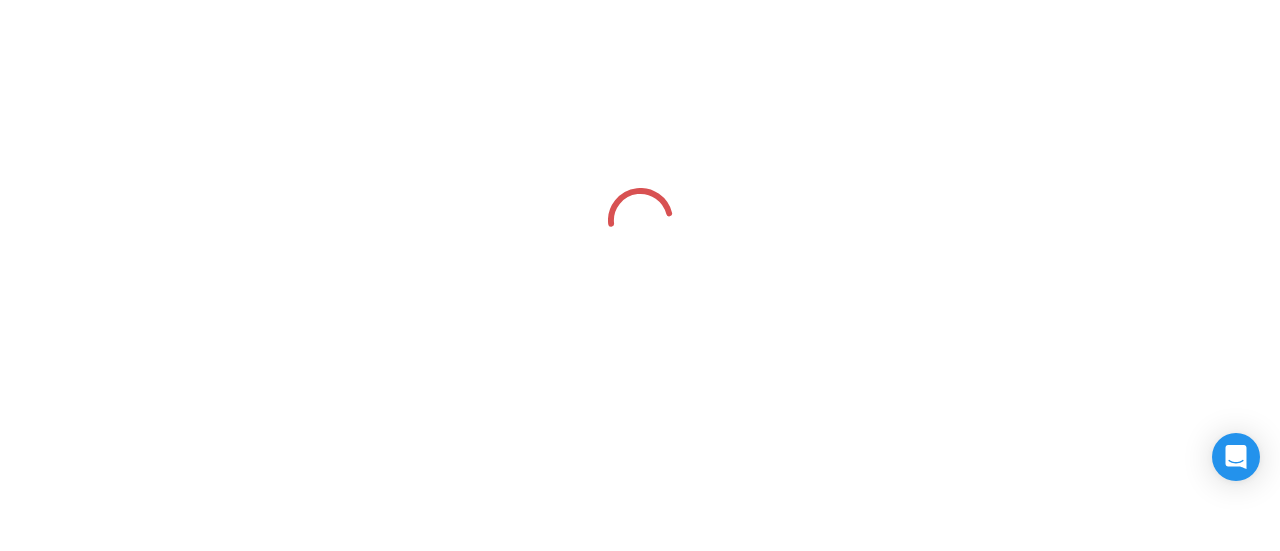 scroll, scrollTop: 0, scrollLeft: 0, axis: both 